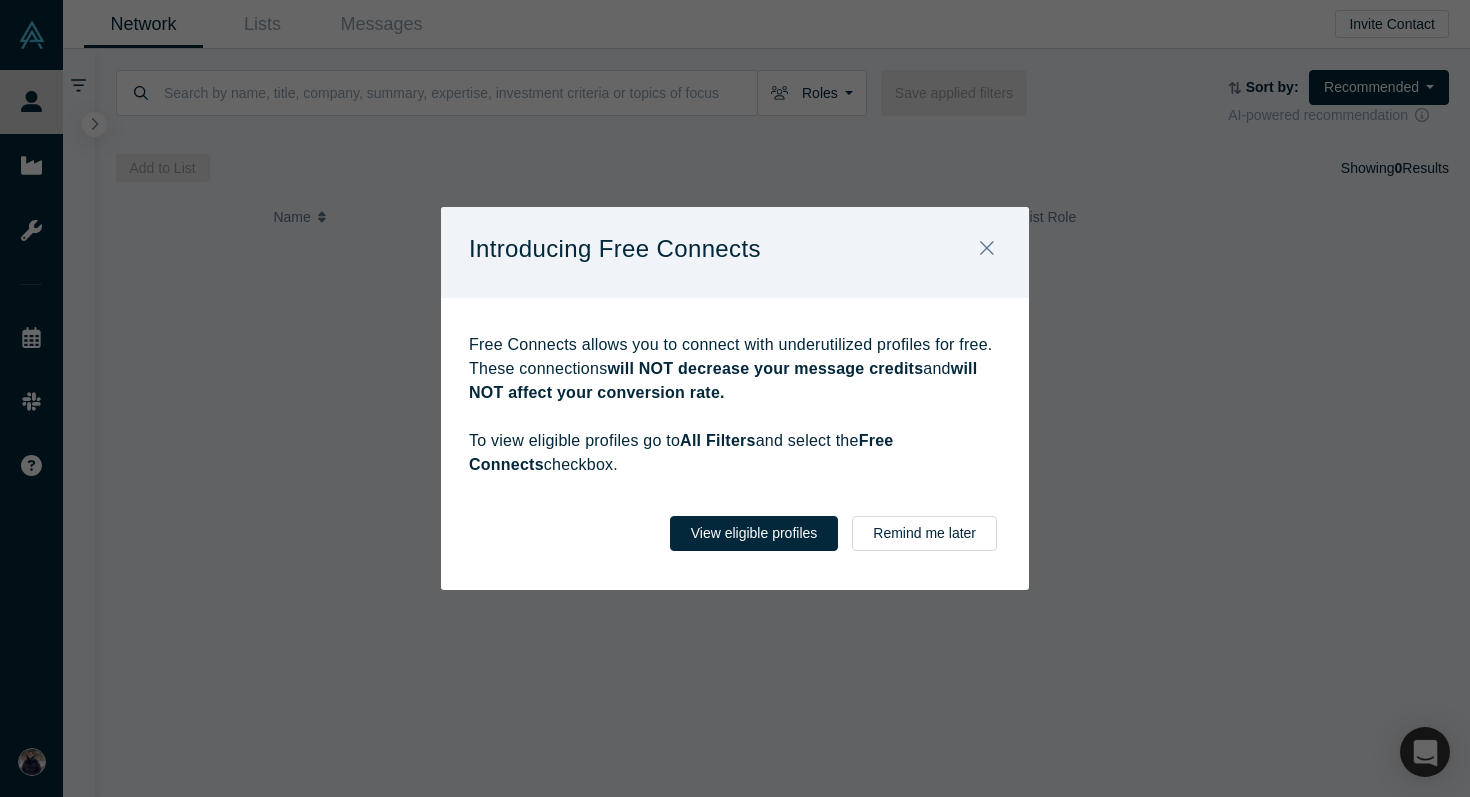 scroll, scrollTop: 0, scrollLeft: 0, axis: both 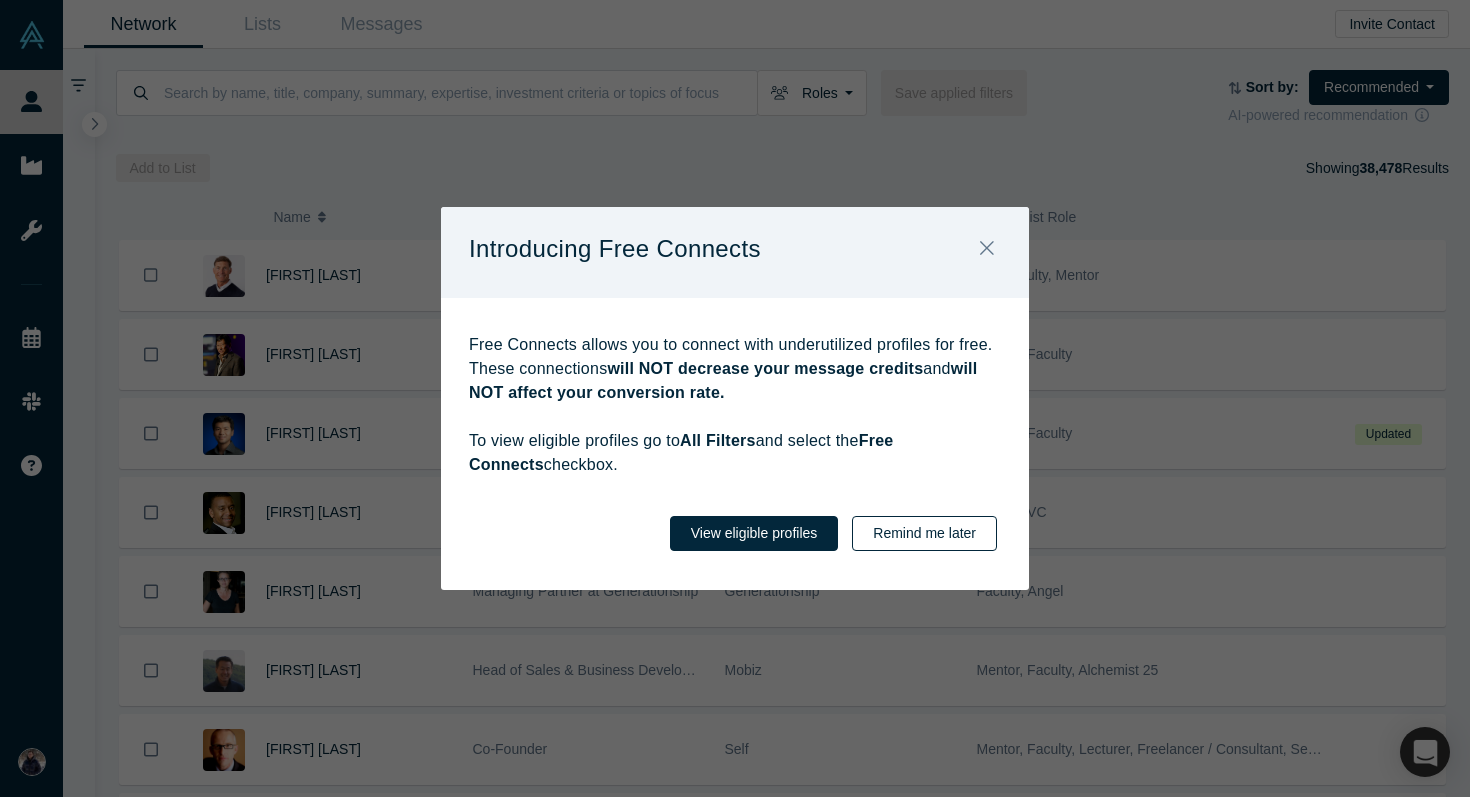 click on "Remind me later" at bounding box center [924, 533] 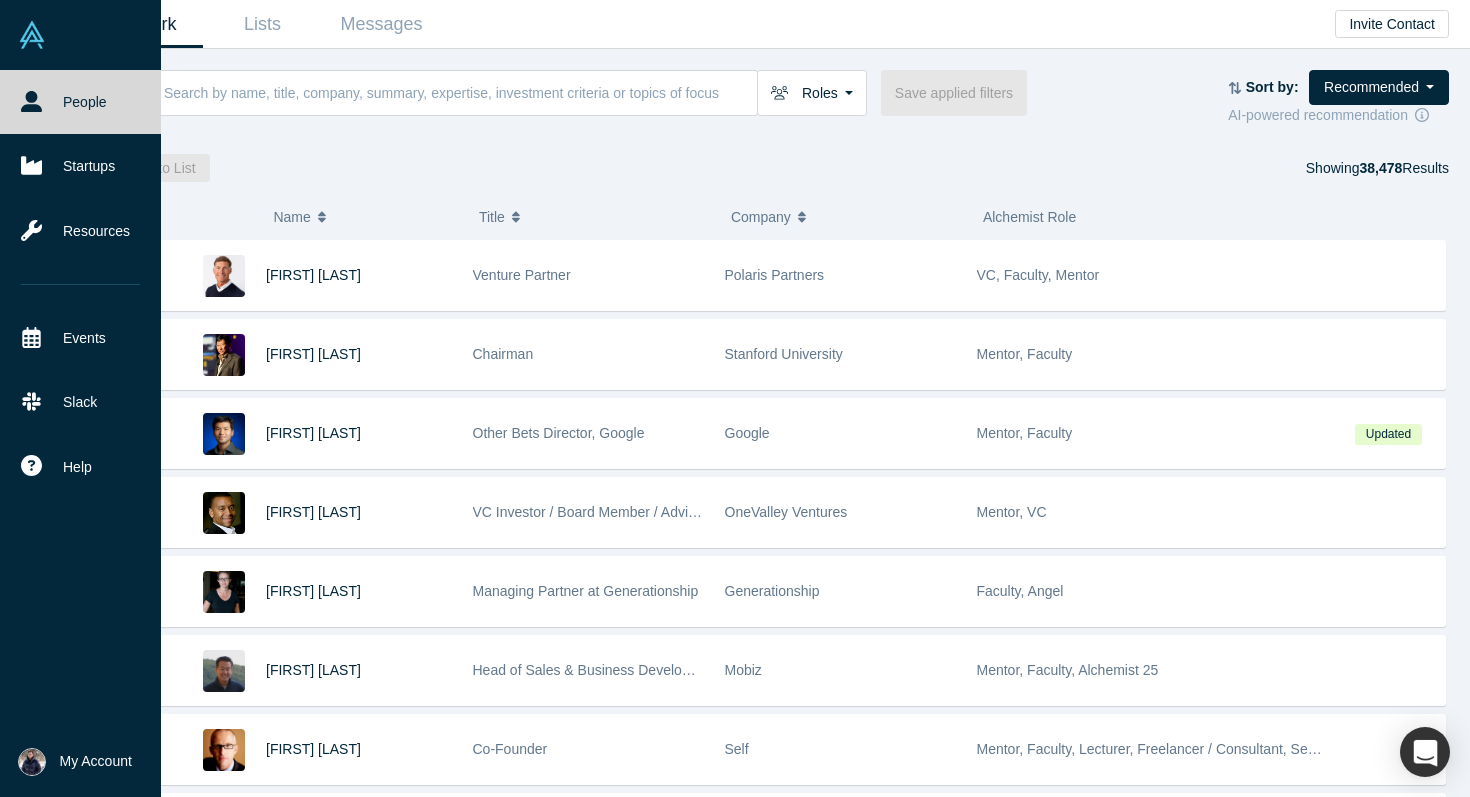 click on "My Account" at bounding box center [75, 762] 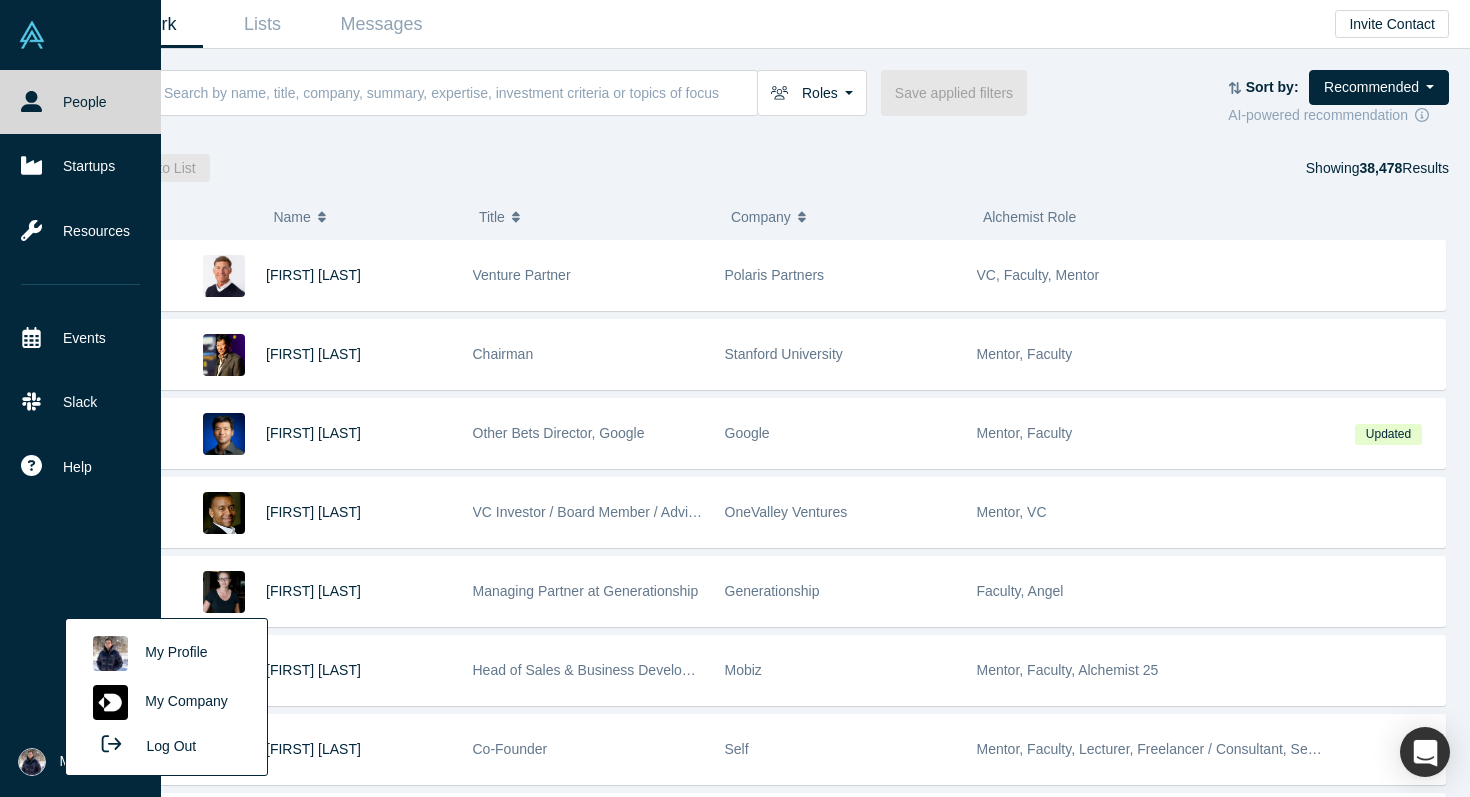 click on "My Profile" at bounding box center [166, 653] 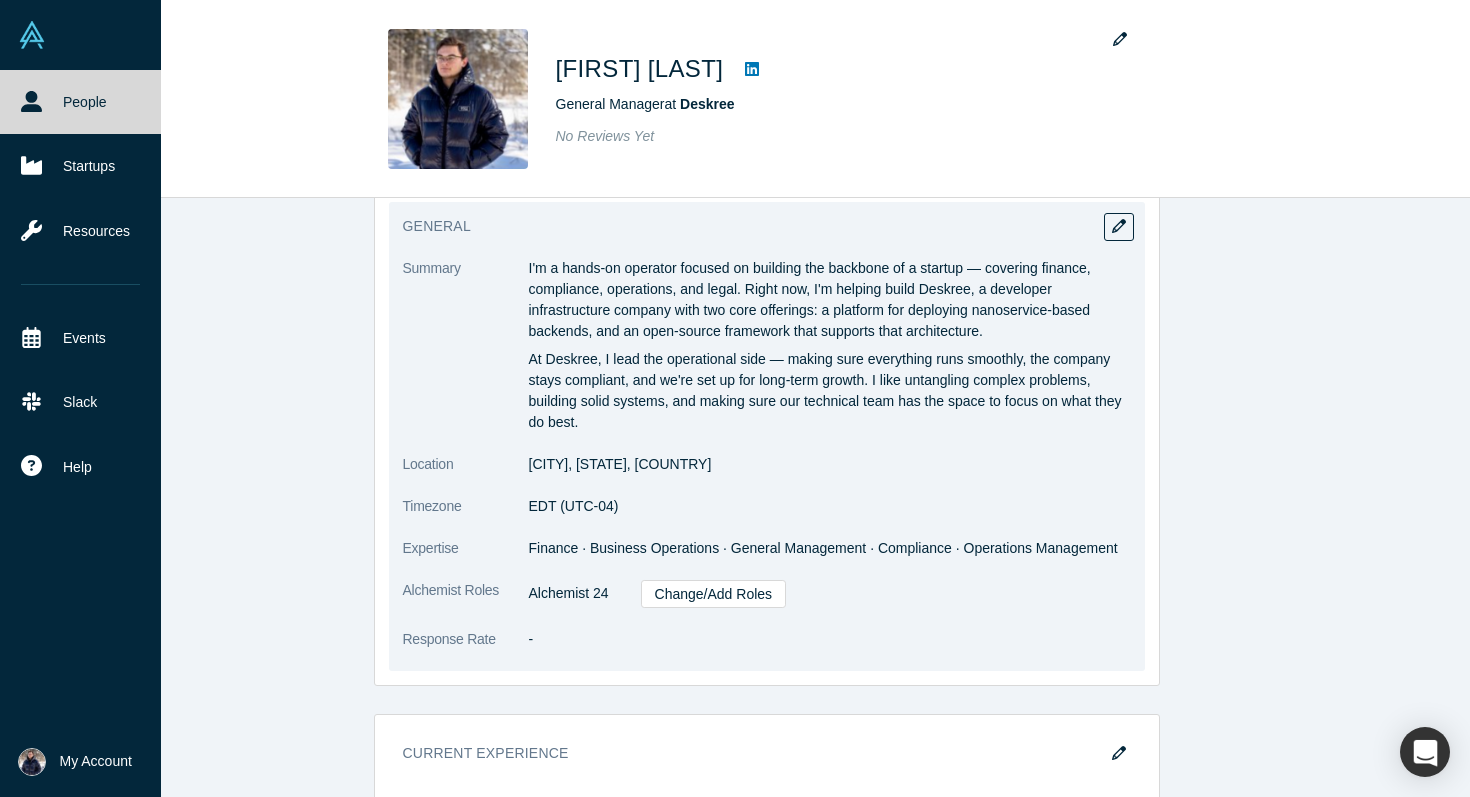 scroll, scrollTop: 334, scrollLeft: 0, axis: vertical 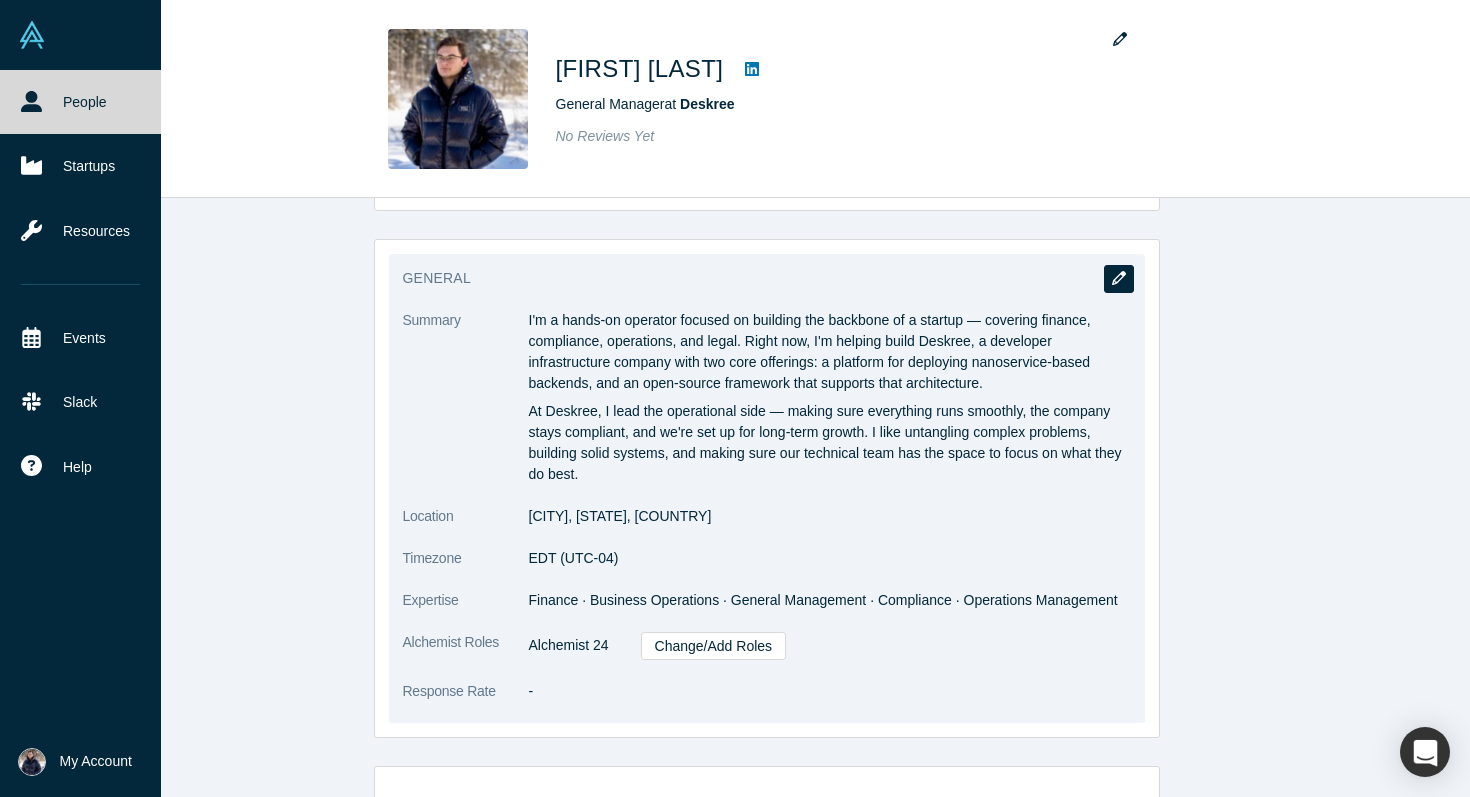 click 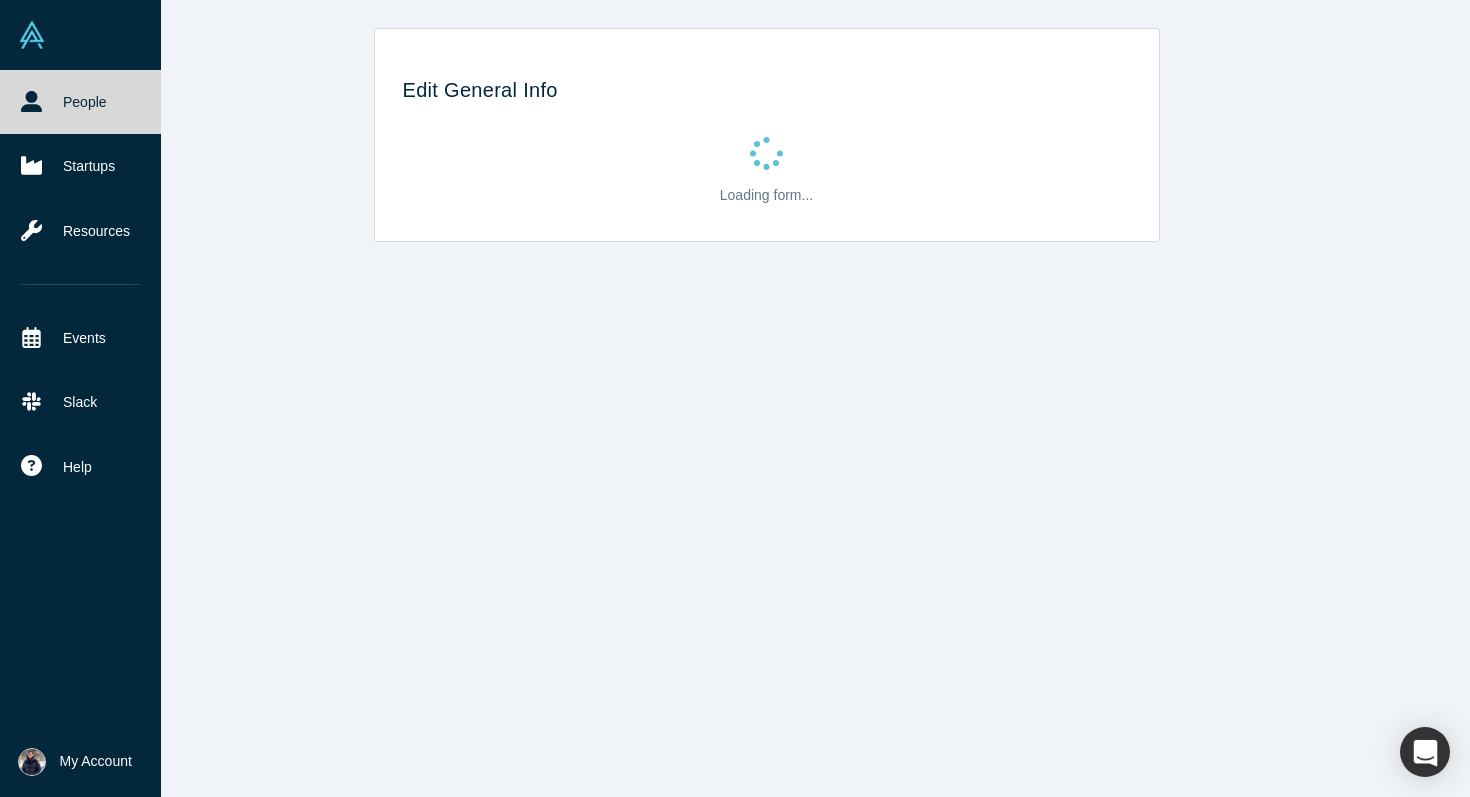 scroll, scrollTop: 0, scrollLeft: 0, axis: both 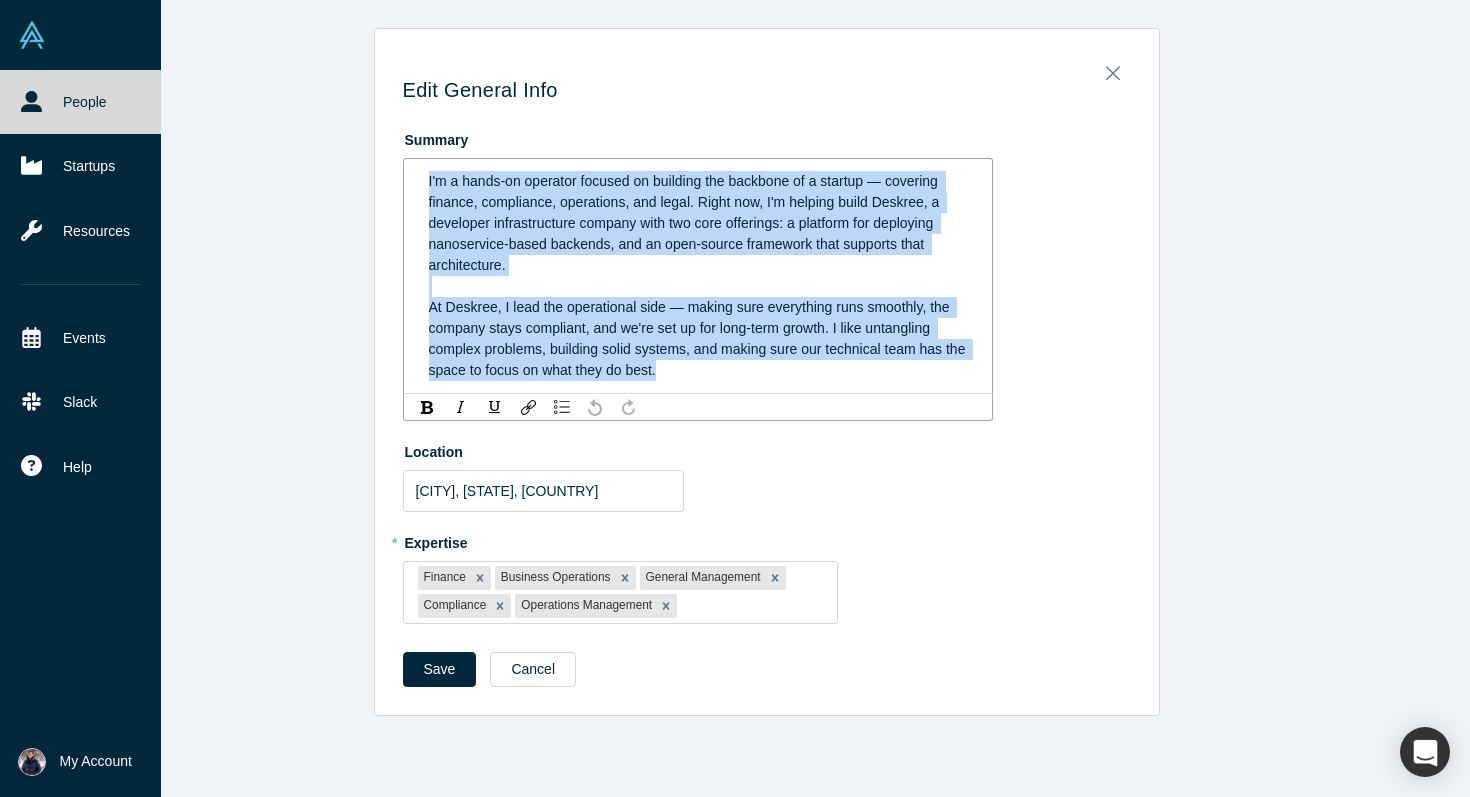 drag, startPoint x: 692, startPoint y: 370, endPoint x: 390, endPoint y: 177, distance: 358.4034 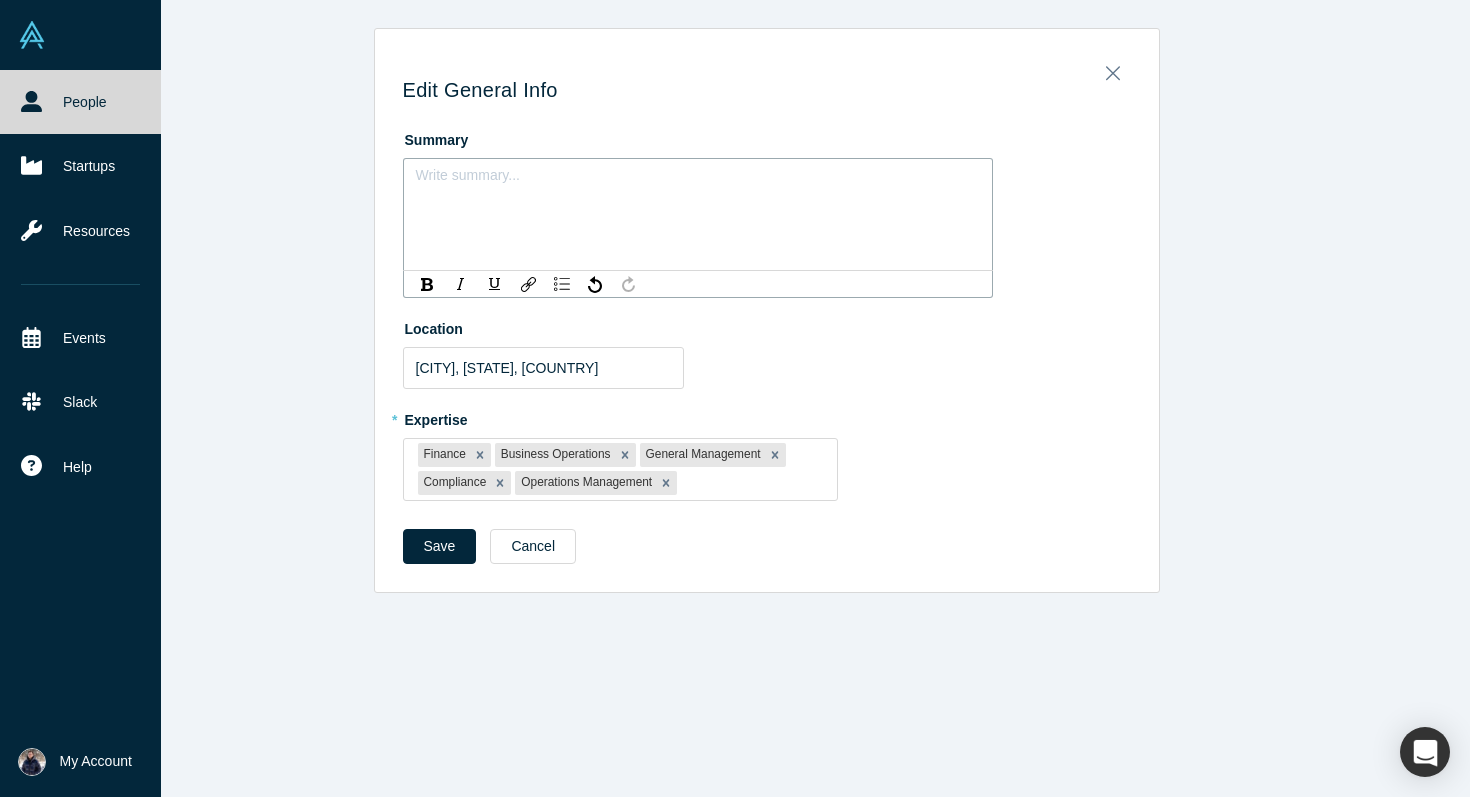 click on "Edit General Info" at bounding box center [767, 90] 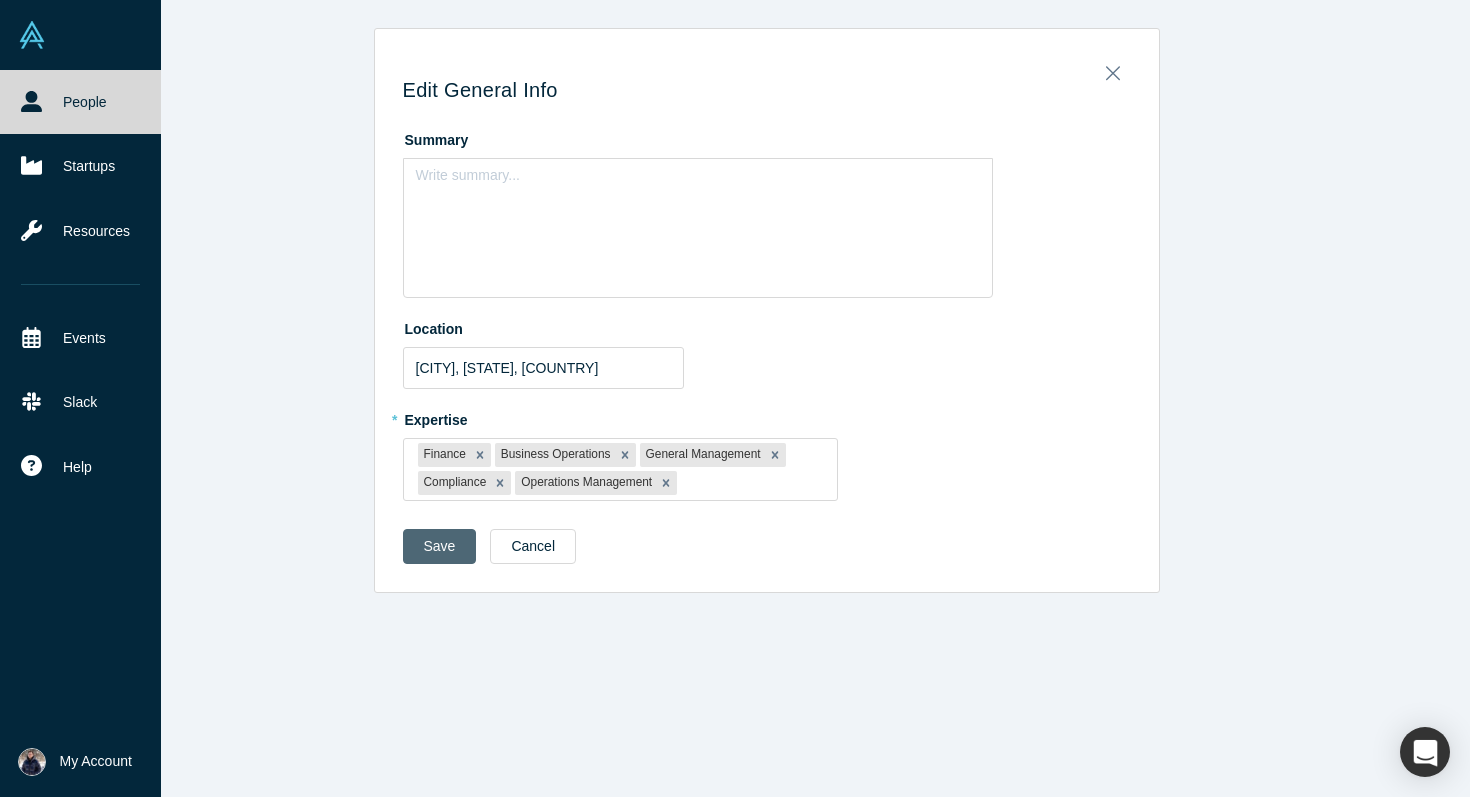 click on "Save" at bounding box center (440, 546) 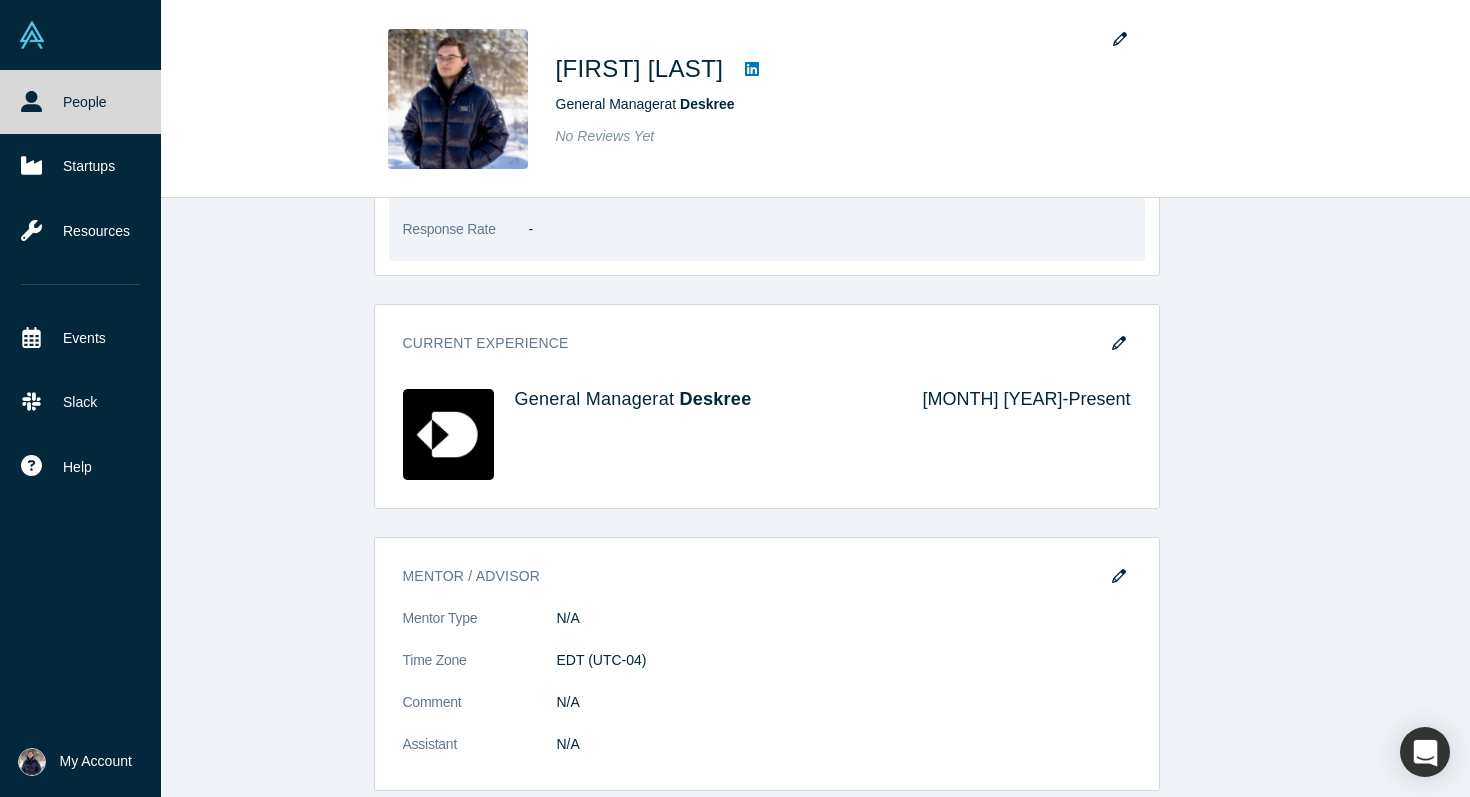 scroll, scrollTop: 622, scrollLeft: 0, axis: vertical 